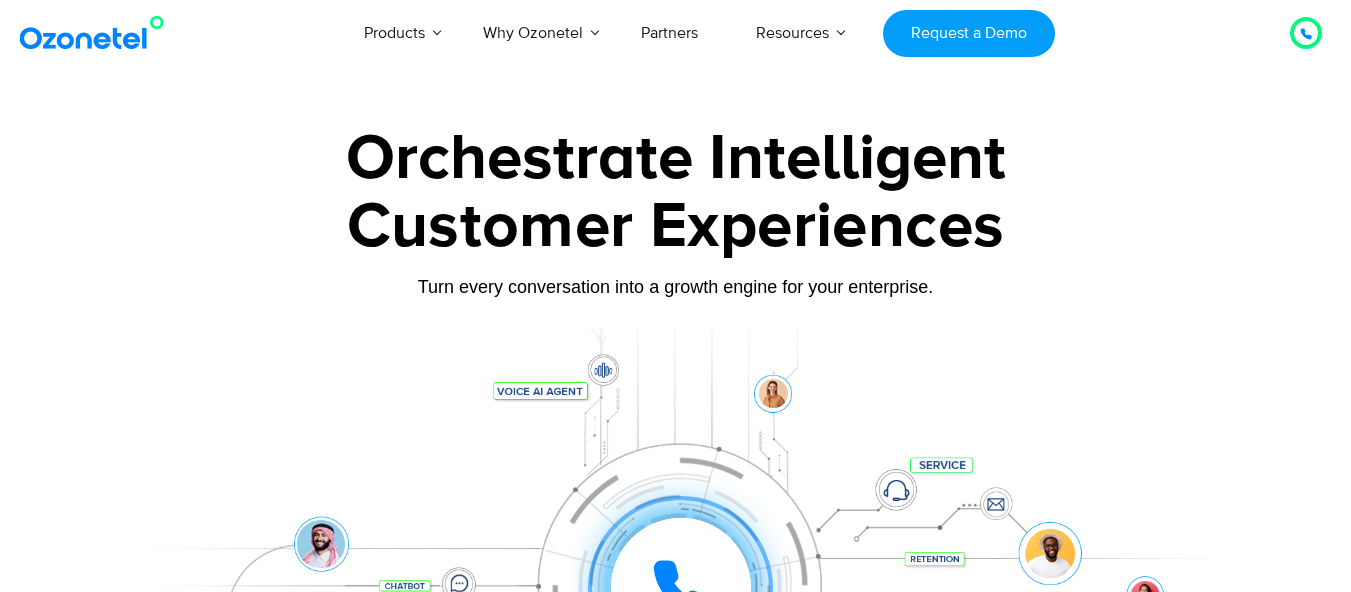 scroll, scrollTop: 0, scrollLeft: 0, axis: both 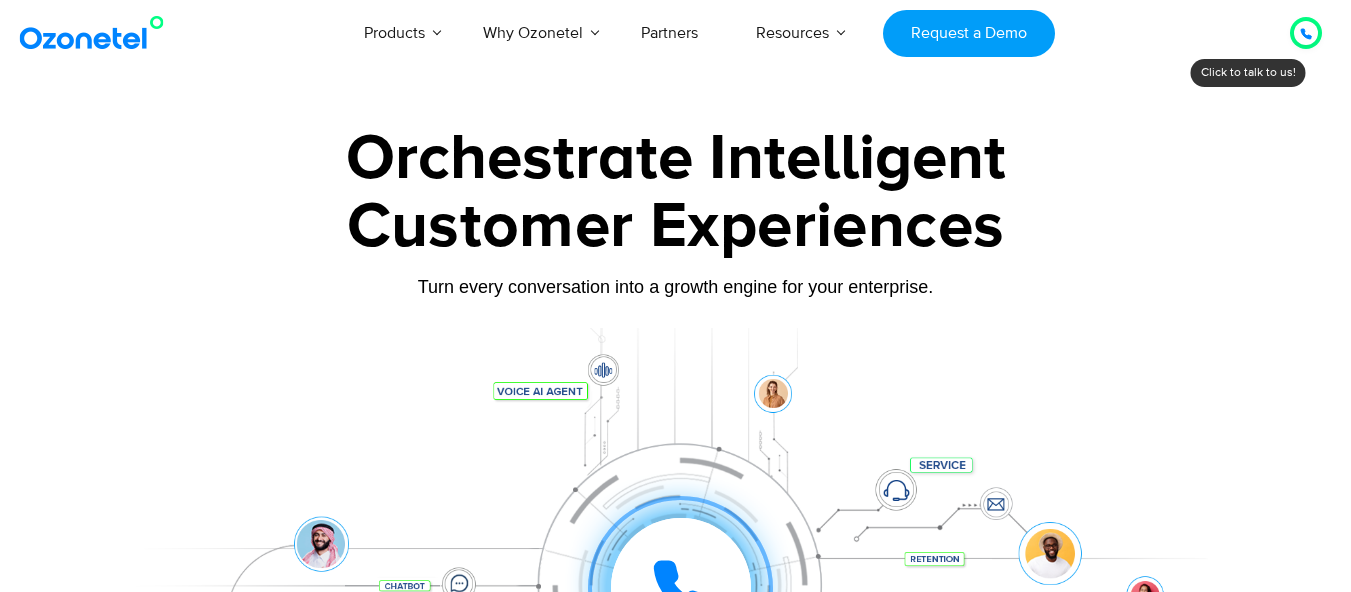 click on "Orchestrate Intelligent" at bounding box center [676, 159] 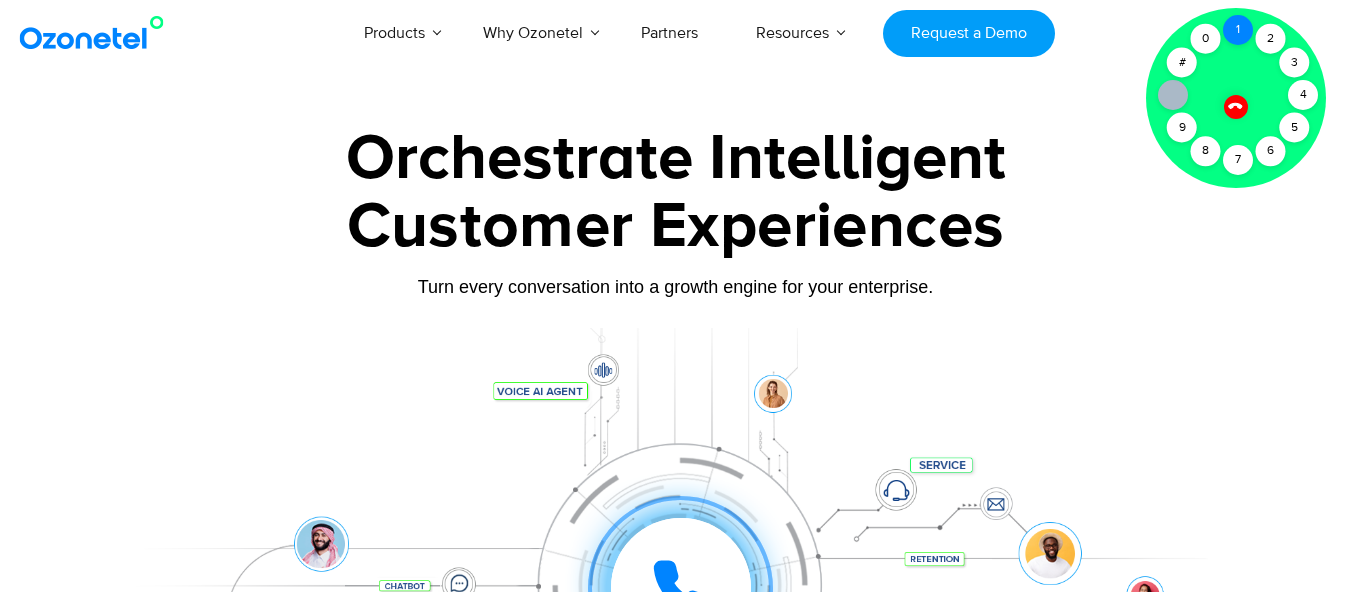 click on "1" at bounding box center [1238, 30] 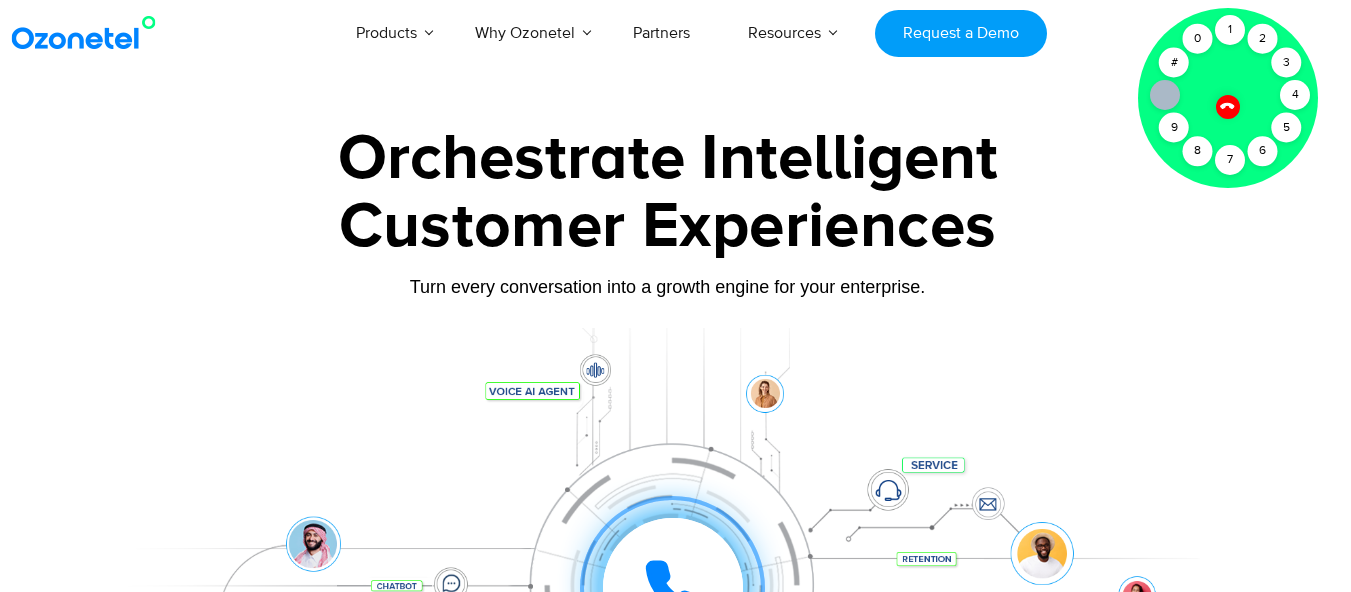 scroll, scrollTop: 0, scrollLeft: 0, axis: both 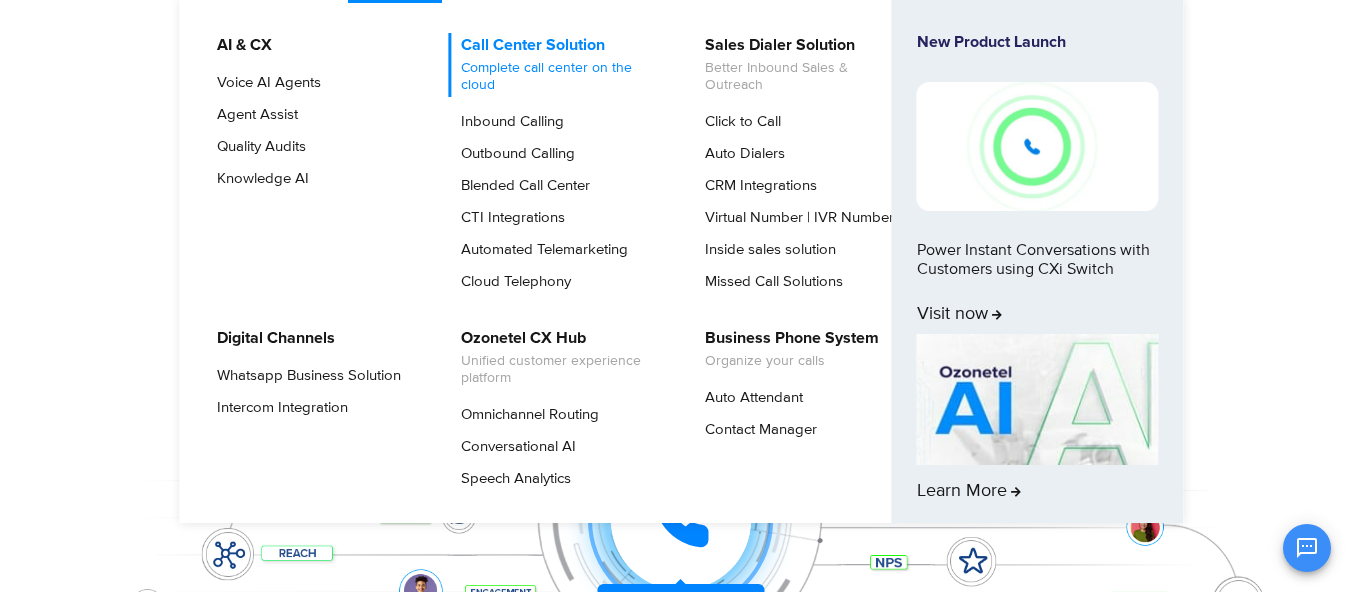 click on "Call Center Solution Complete call center on the cloud" at bounding box center [557, 65] 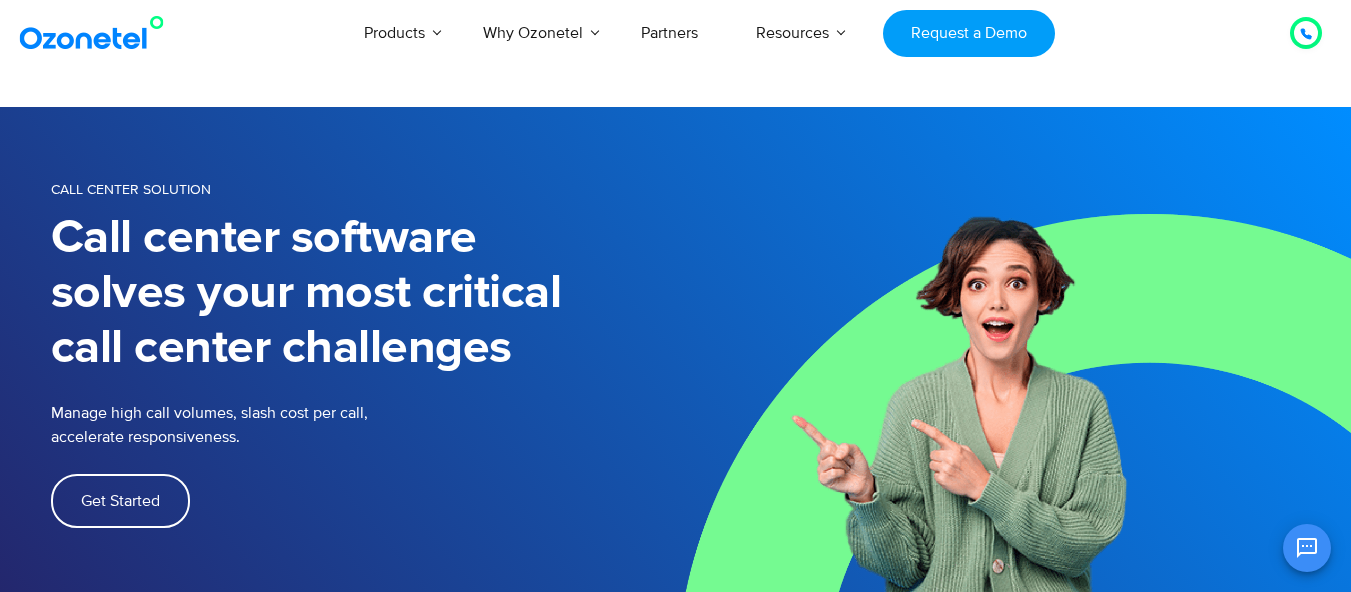 scroll, scrollTop: 0, scrollLeft: 0, axis: both 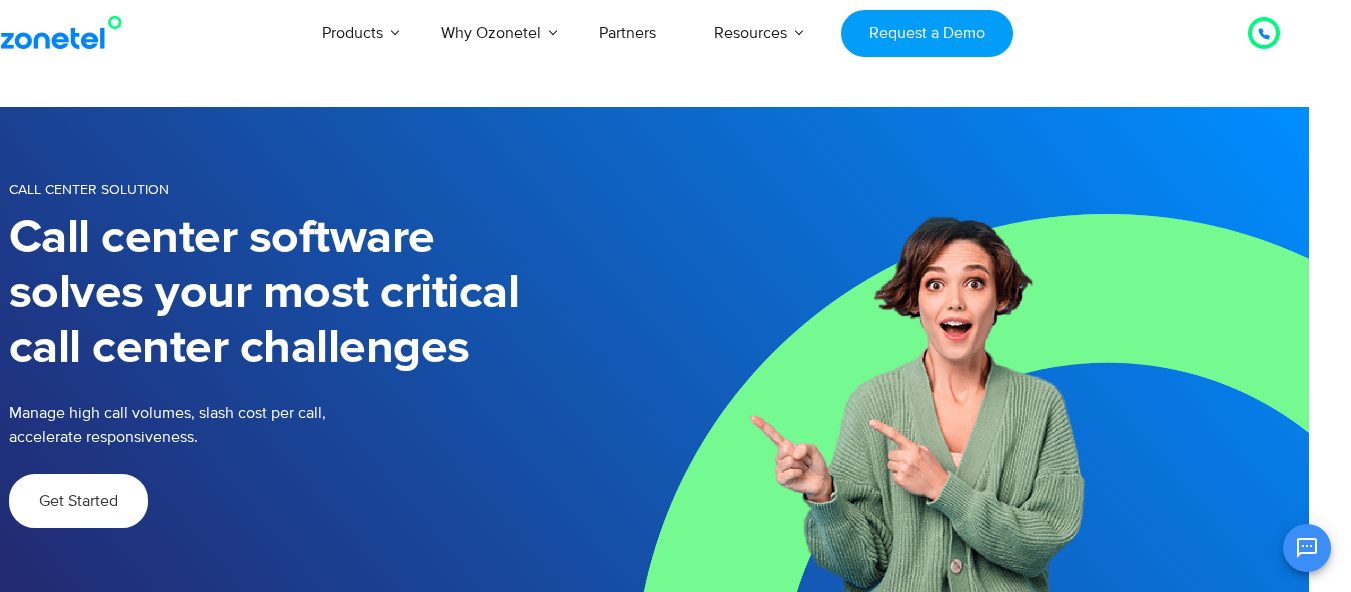 click on "Get Started" at bounding box center [78, 501] 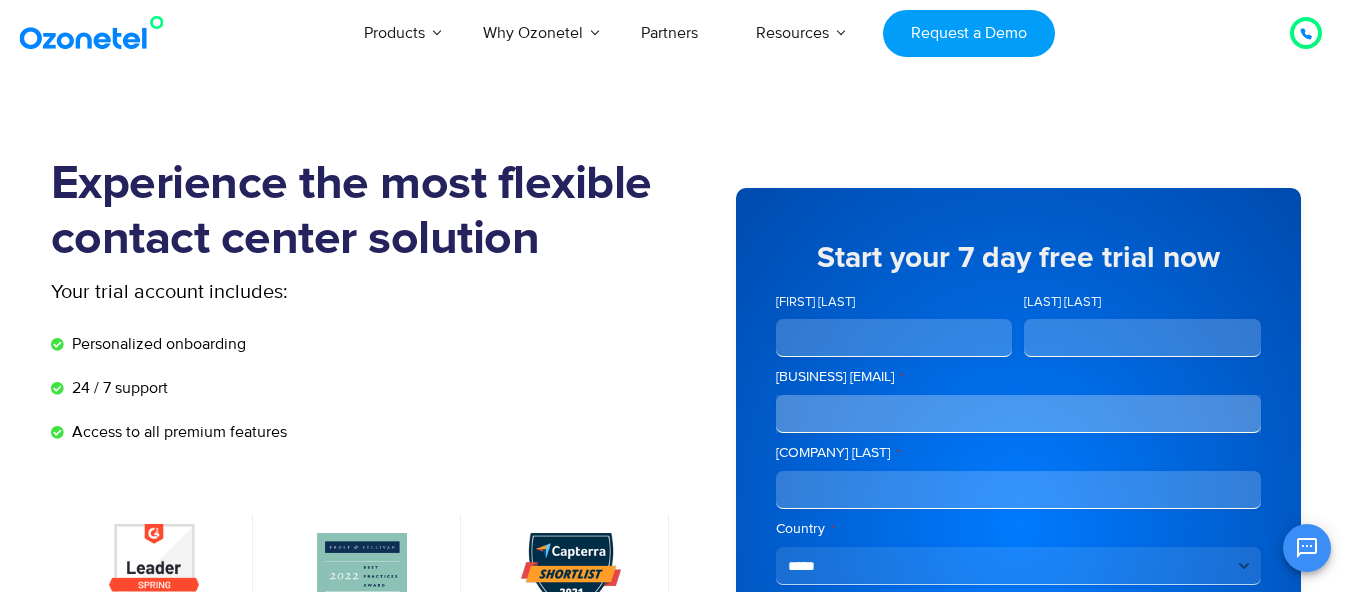 scroll, scrollTop: 78, scrollLeft: 0, axis: vertical 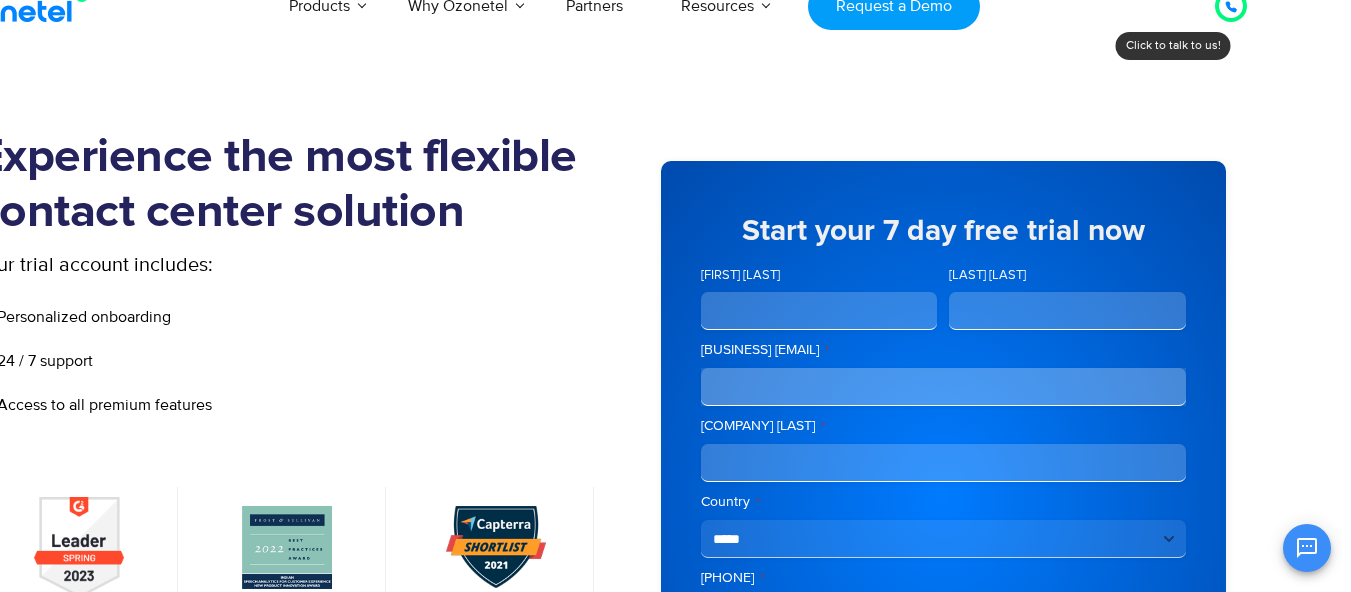 click on "First Name" at bounding box center [819, 311] 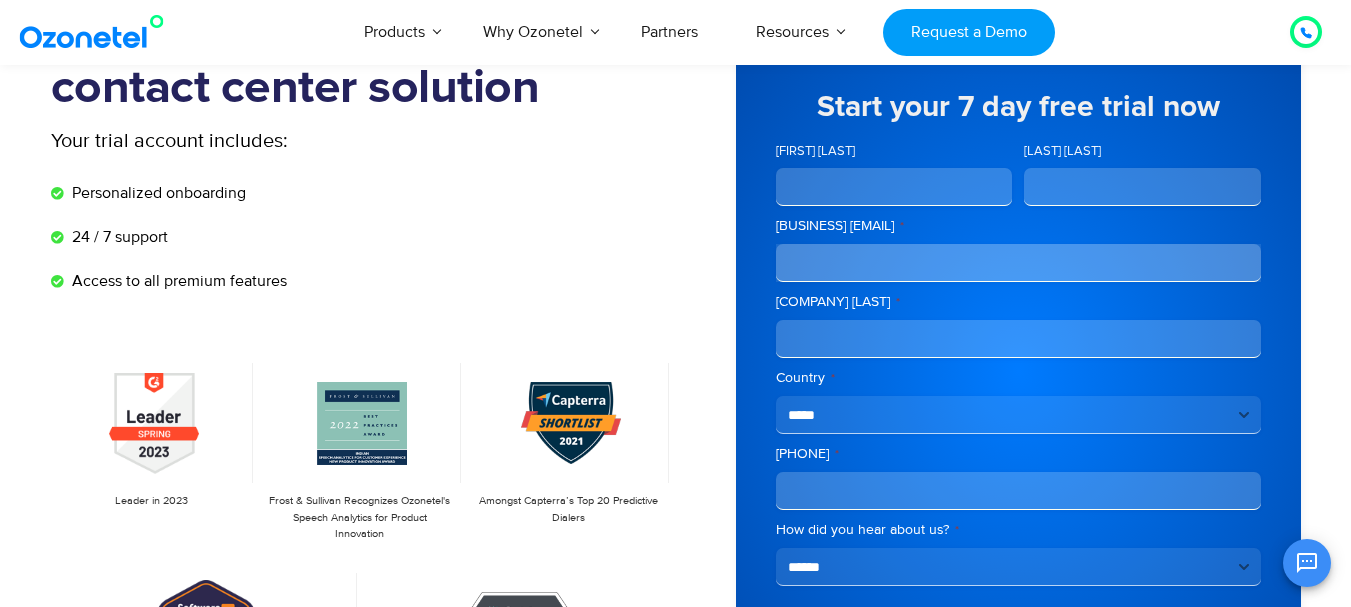 scroll, scrollTop: 152, scrollLeft: 0, axis: vertical 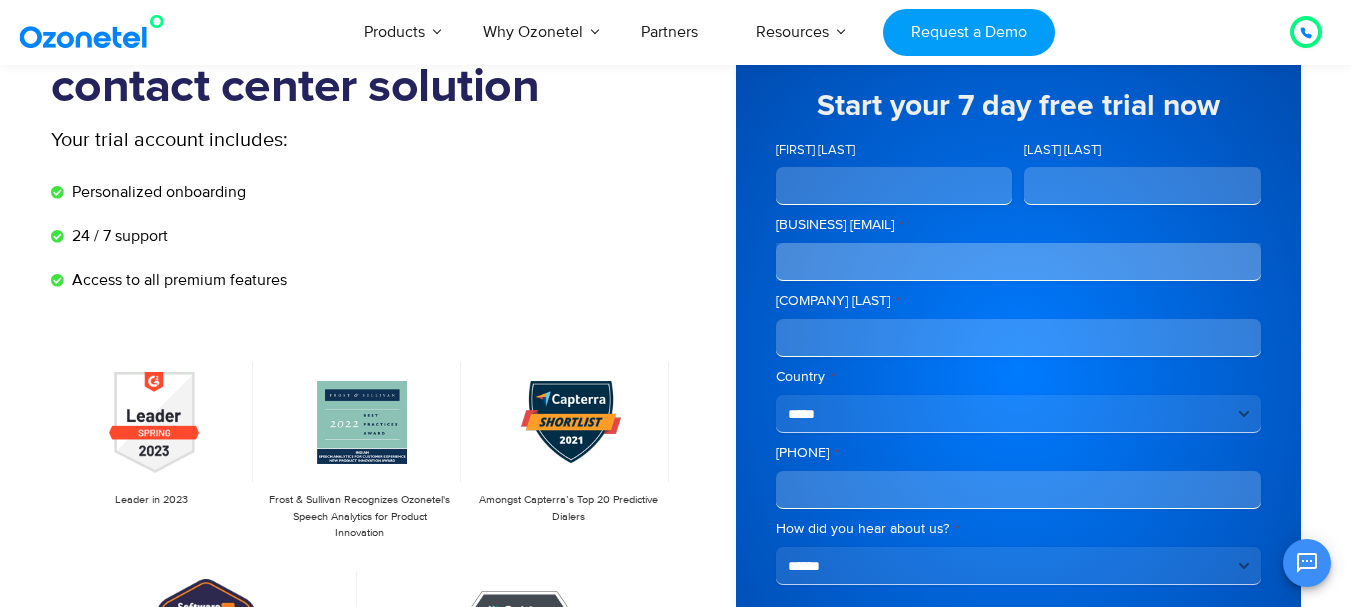 click on "Phone *" at bounding box center [1018, 490] 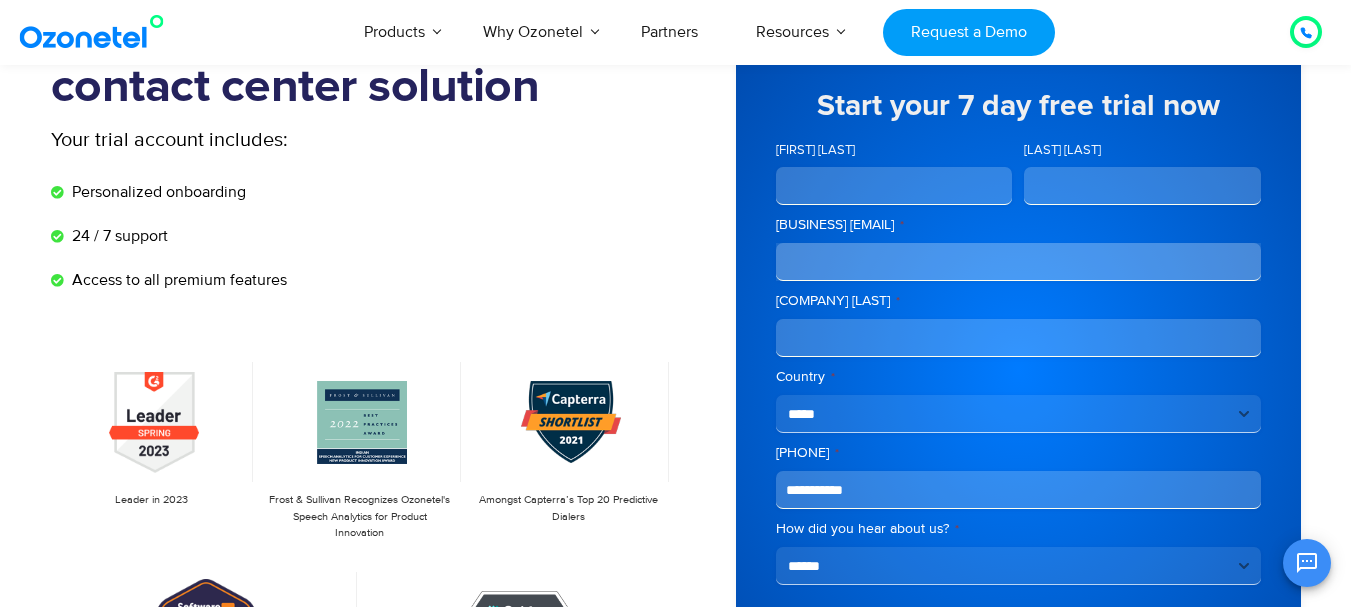 type on "**********" 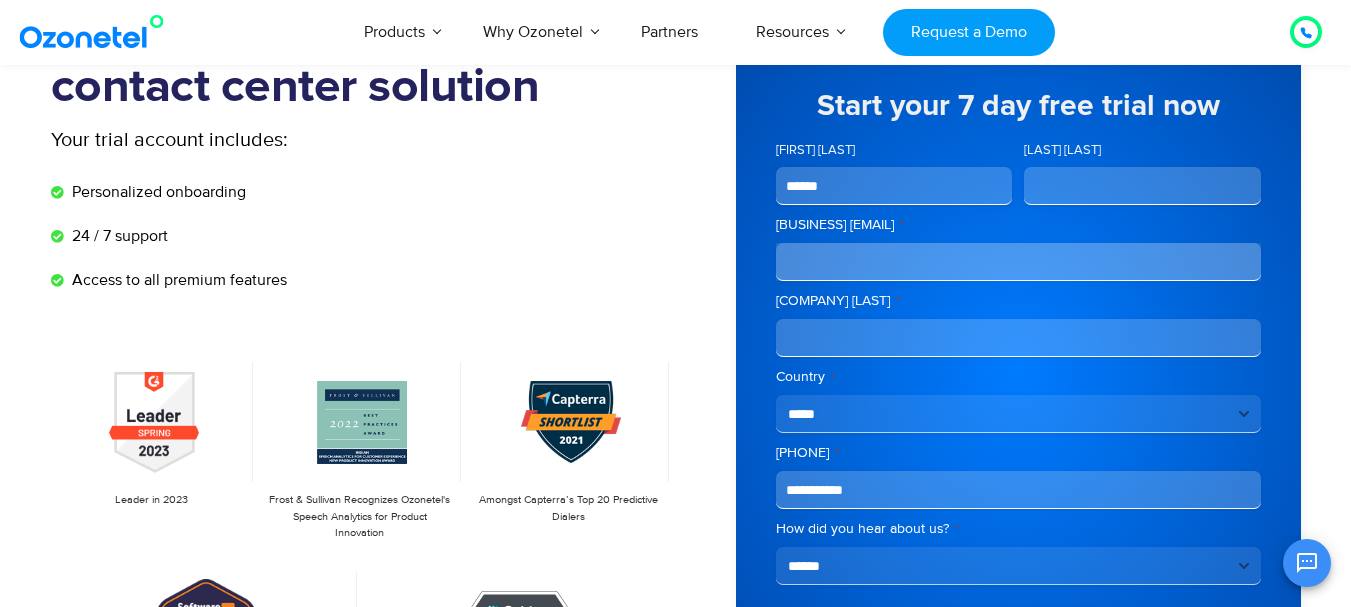 type on "******" 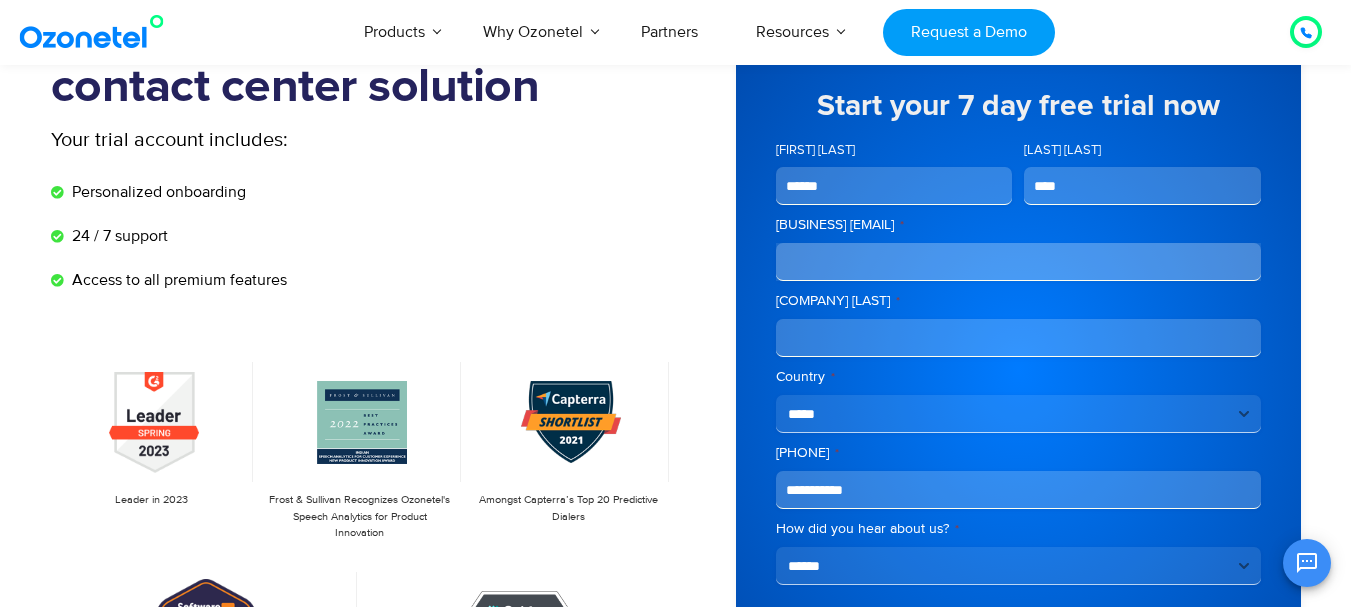type on "****" 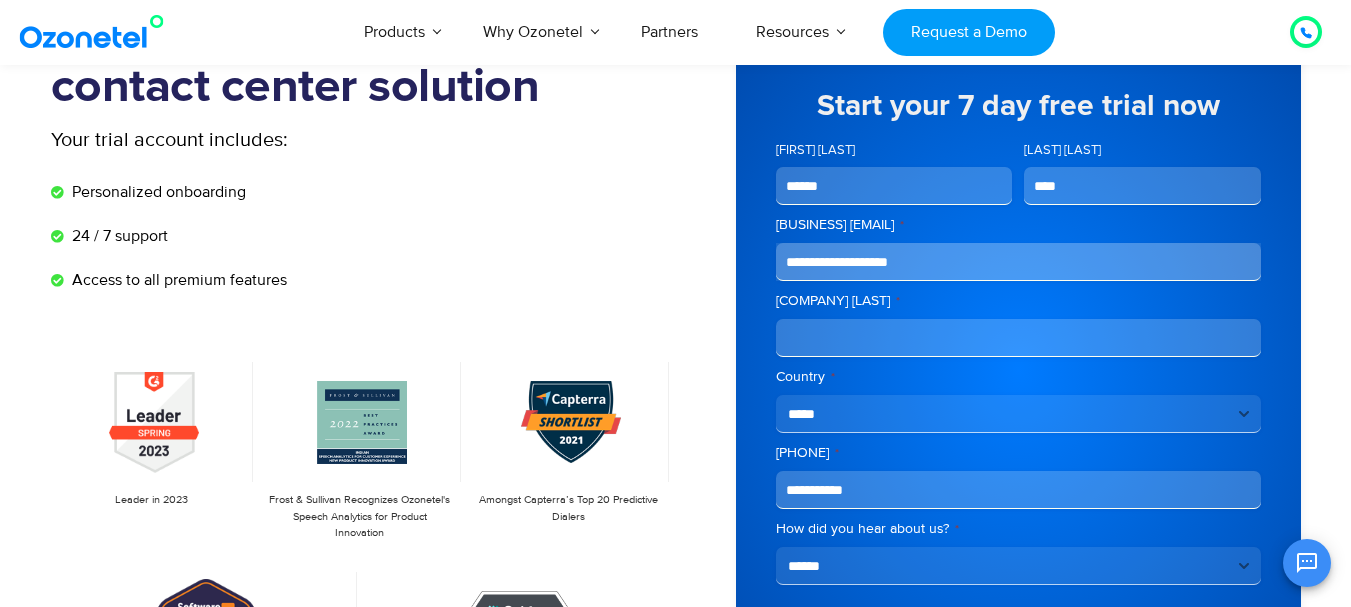 type on "**********" 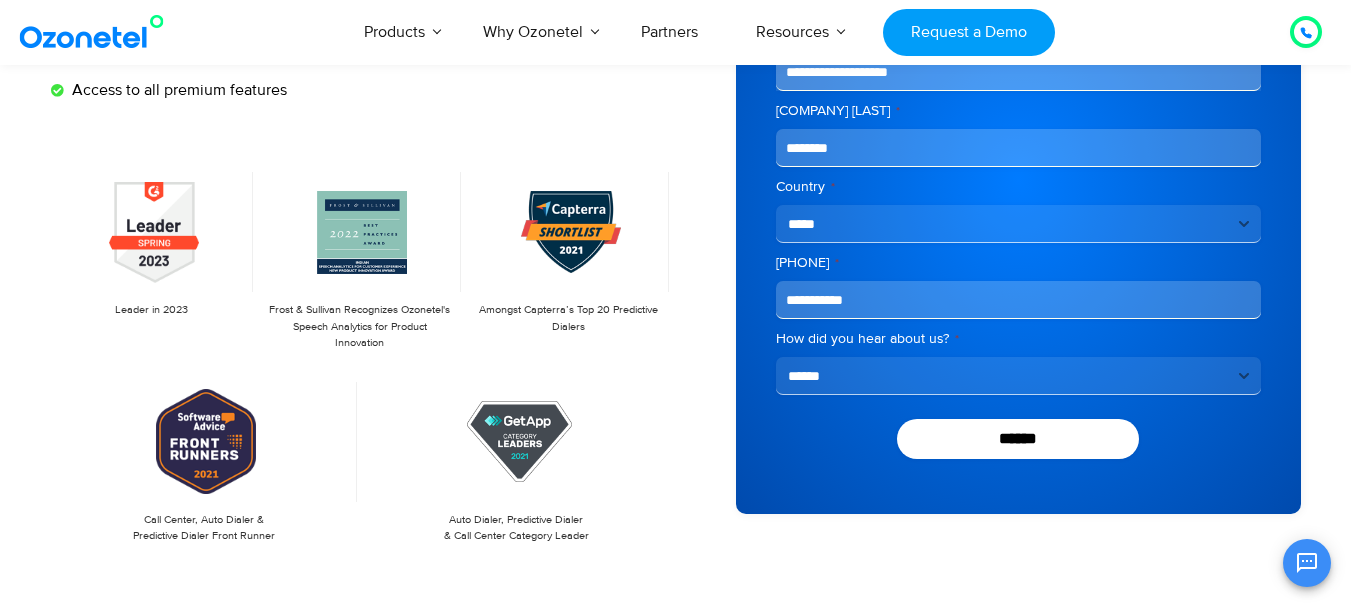 scroll, scrollTop: 356, scrollLeft: 0, axis: vertical 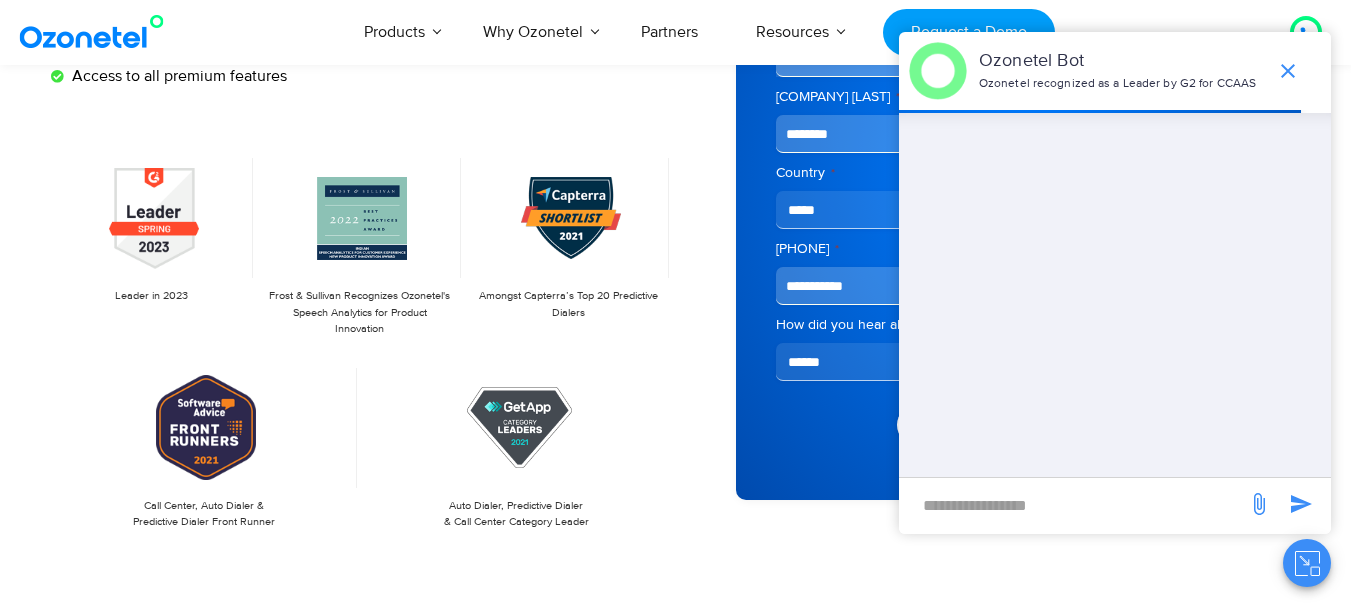 type on "********" 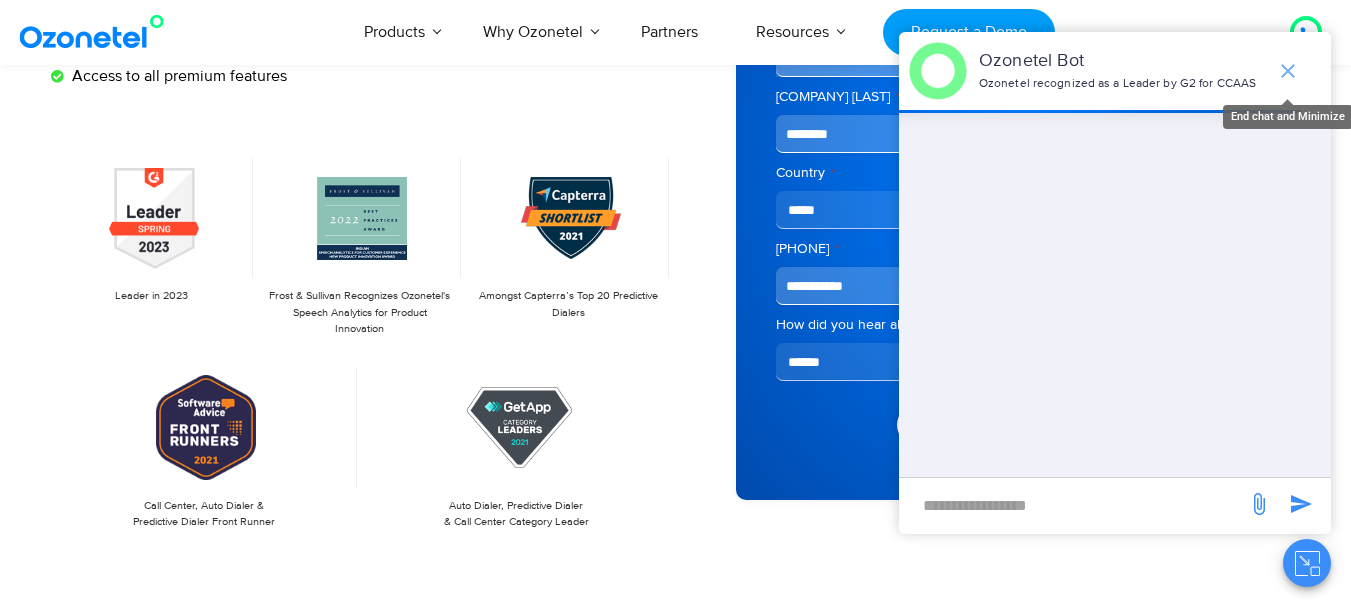 click at bounding box center (1288, 71) 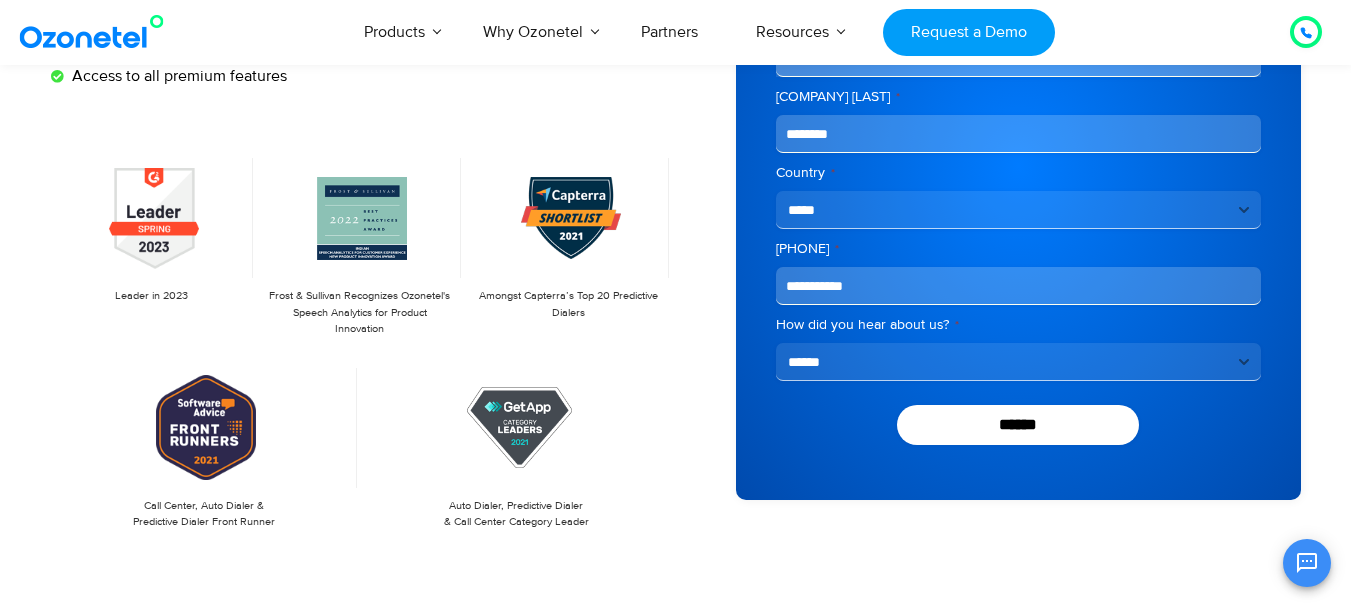 click on "**********" at bounding box center (1018, 362) 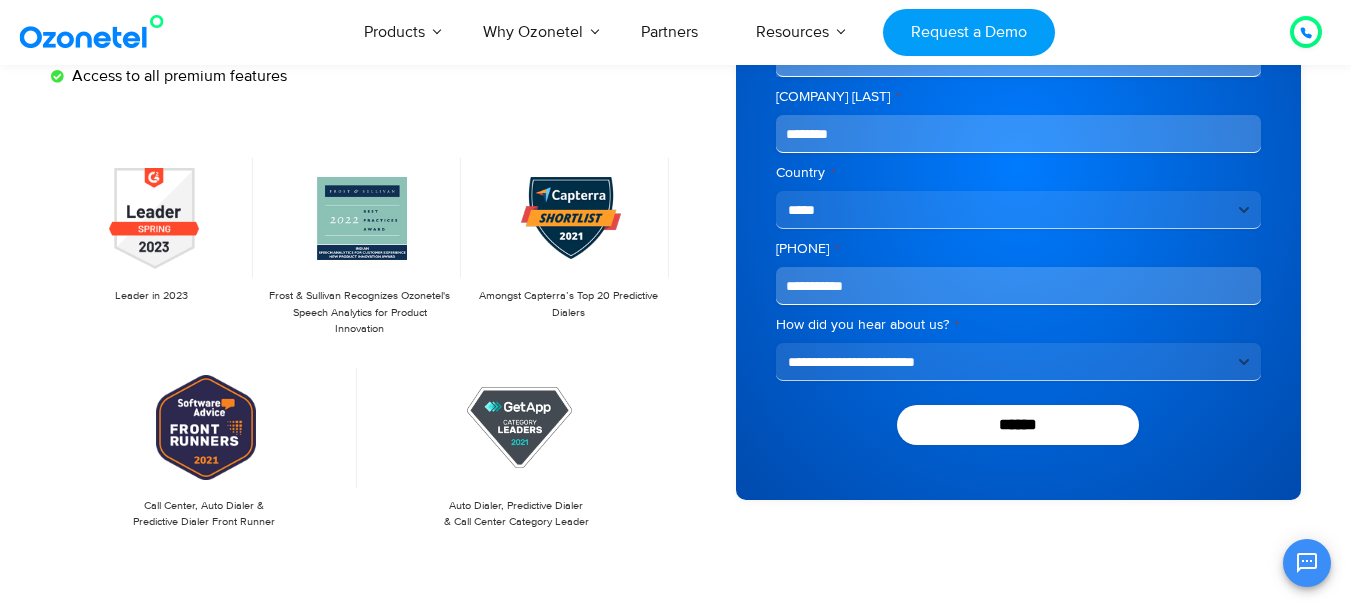 click on "**********" at bounding box center [1018, 362] 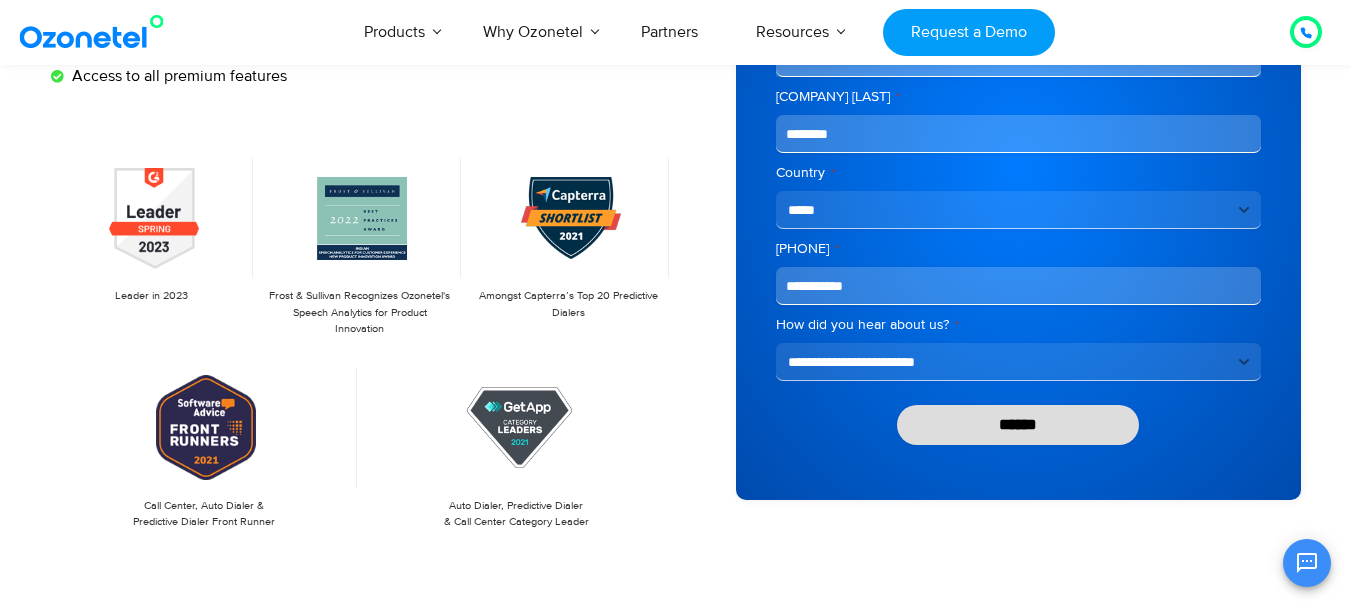 click on "******" at bounding box center [1018, 425] 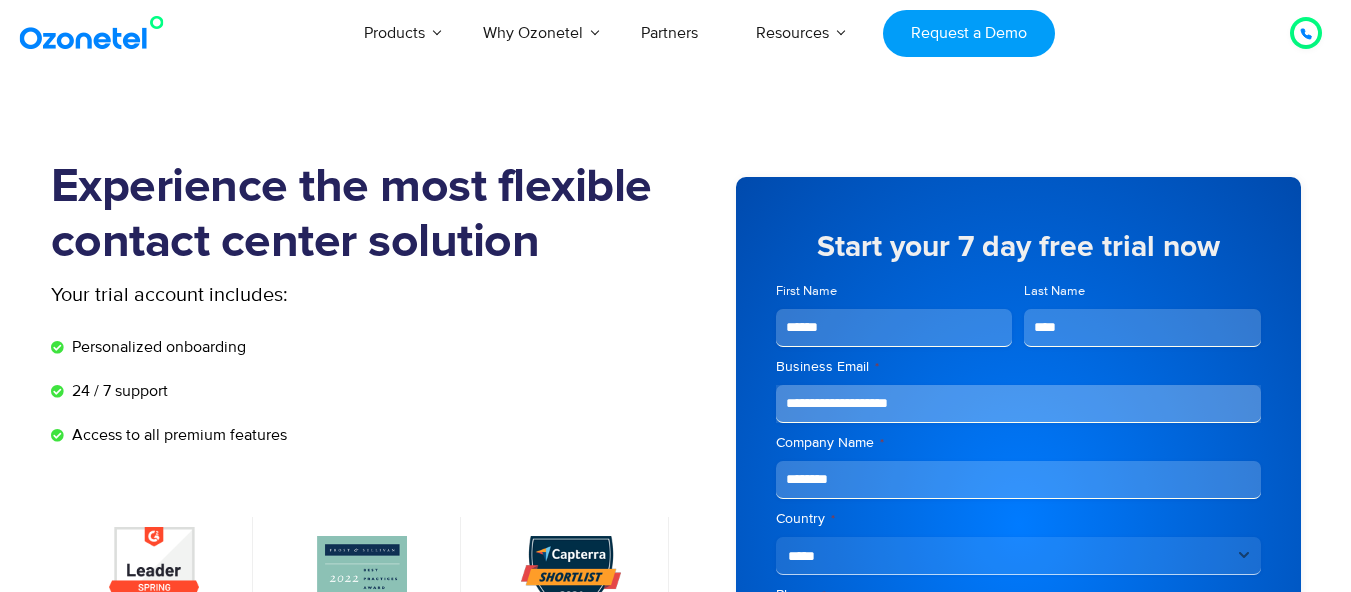 scroll, scrollTop: 0, scrollLeft: 0, axis: both 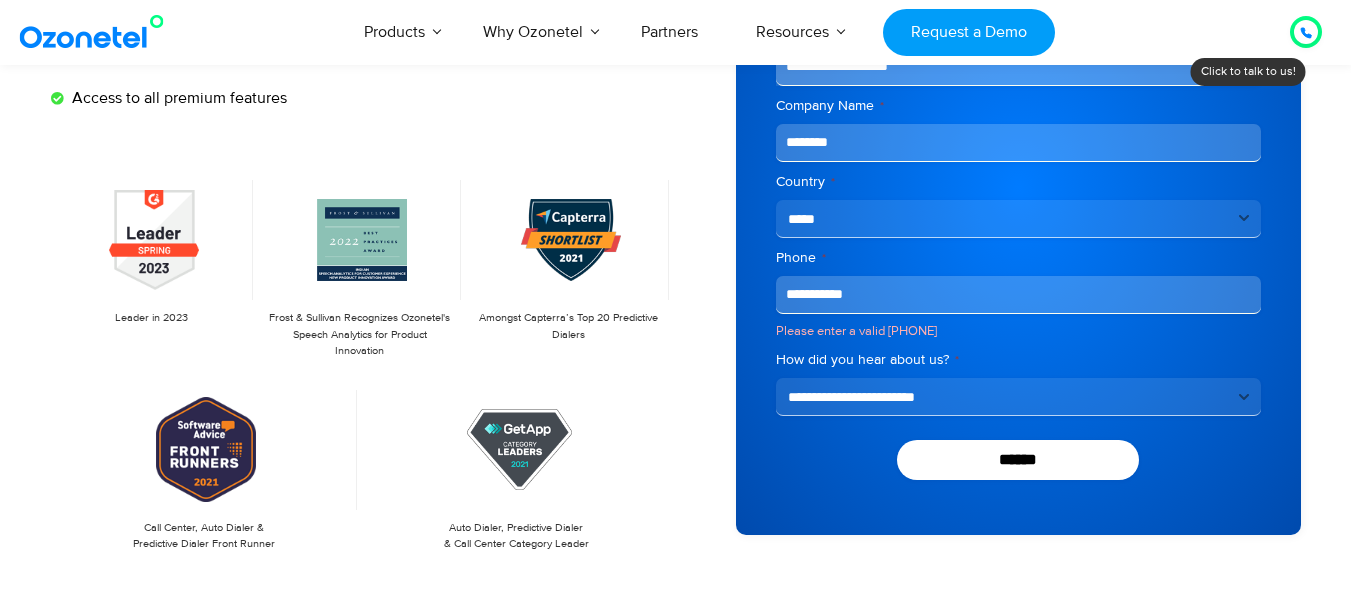 click on "**********" at bounding box center (1018, 295) 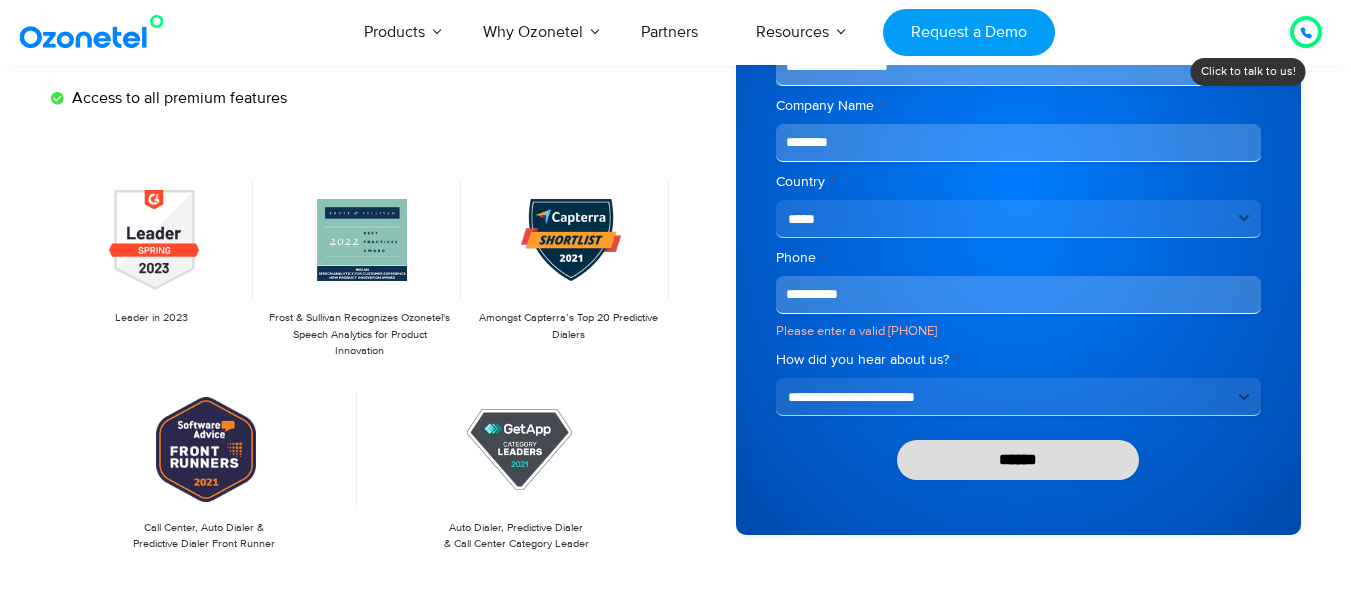 type on "**********" 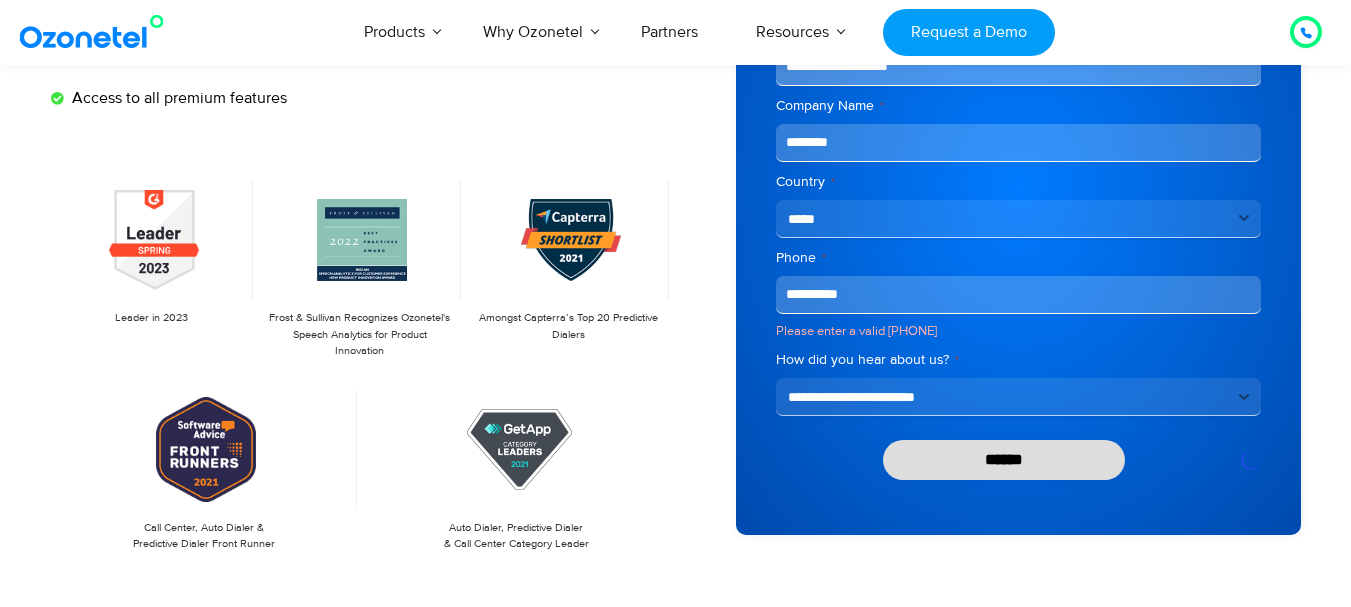 click on "******" at bounding box center (1004, 460) 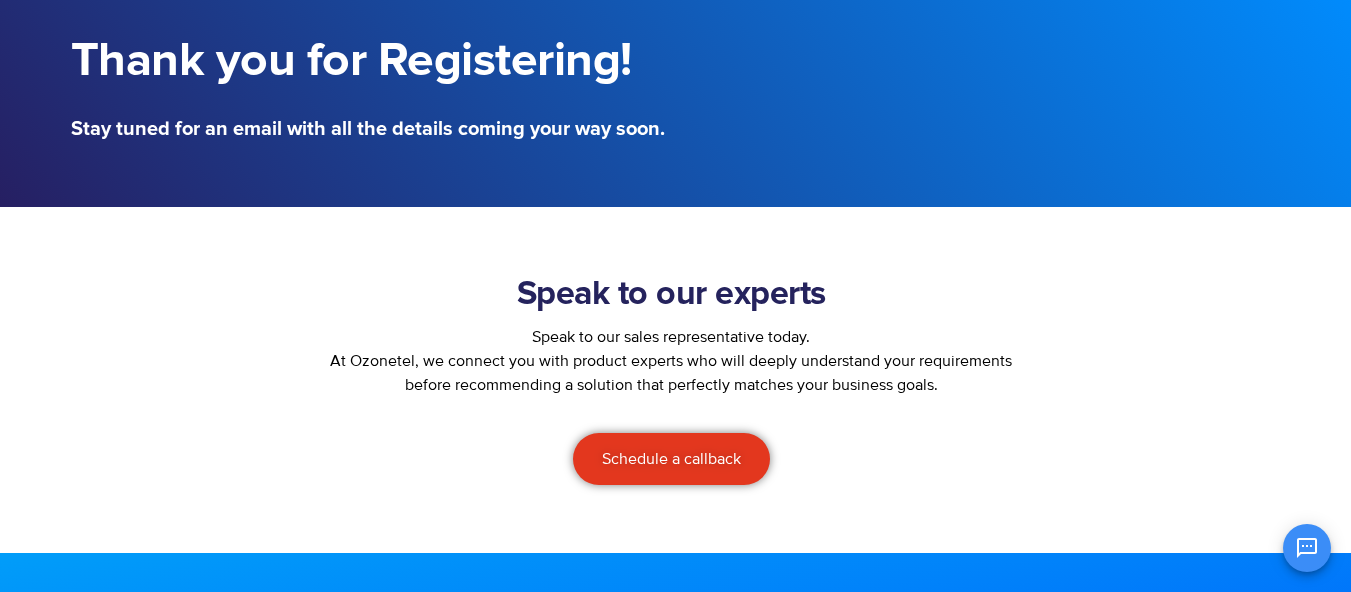 scroll, scrollTop: 141, scrollLeft: 0, axis: vertical 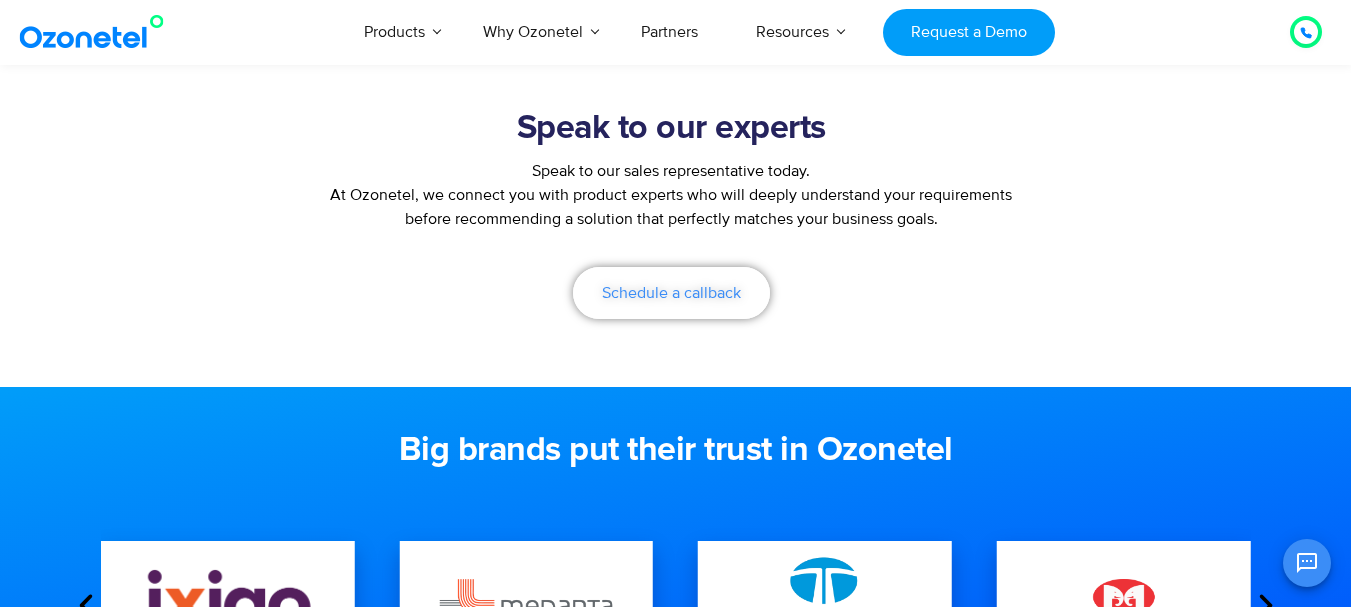 click on "Schedule a callback" at bounding box center (671, 293) 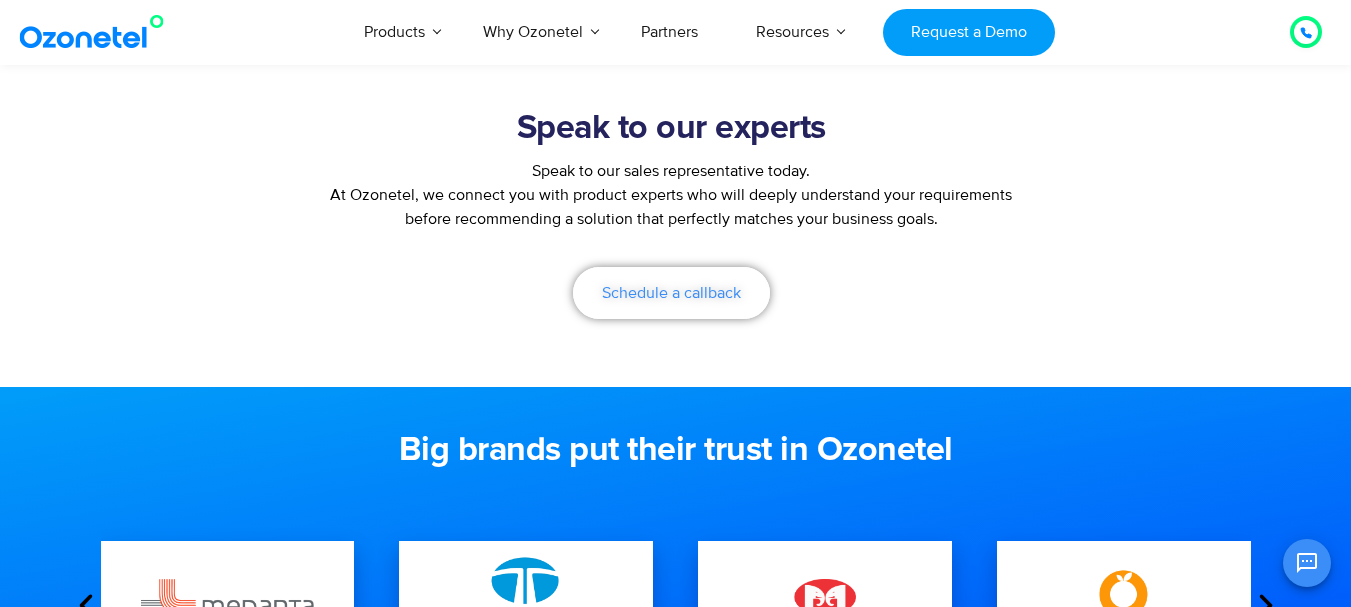 click on "Schedule a callback" at bounding box center (671, 293) 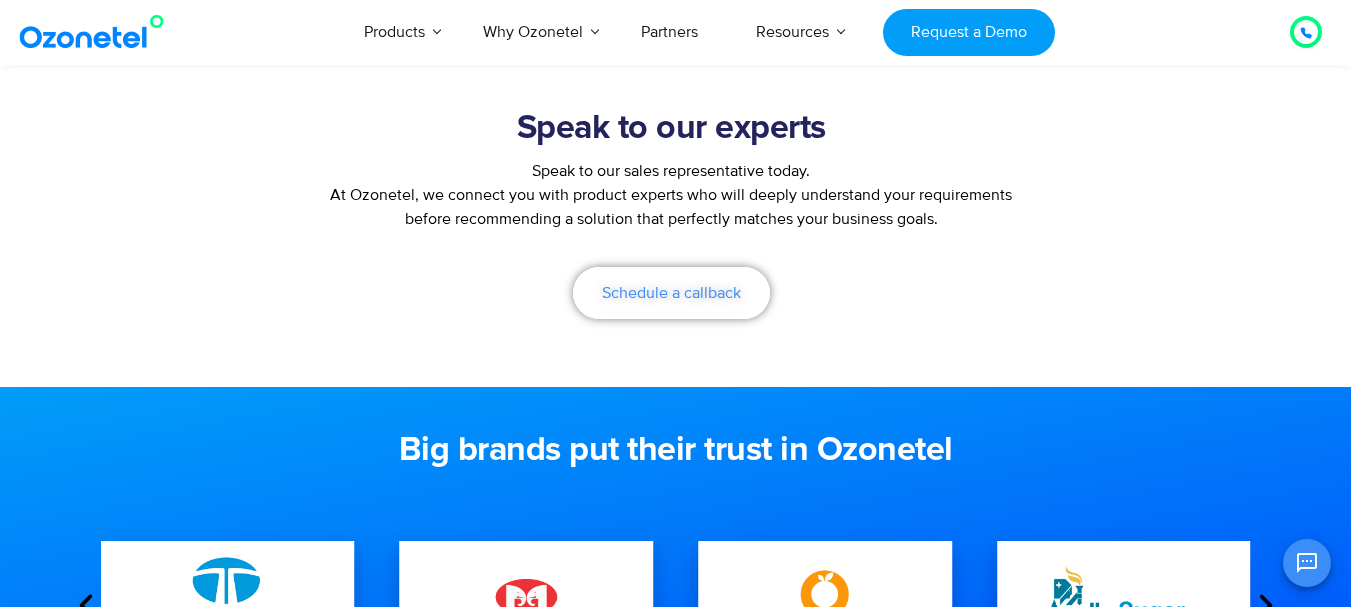 click on "Schedule a callback" at bounding box center [671, 293] 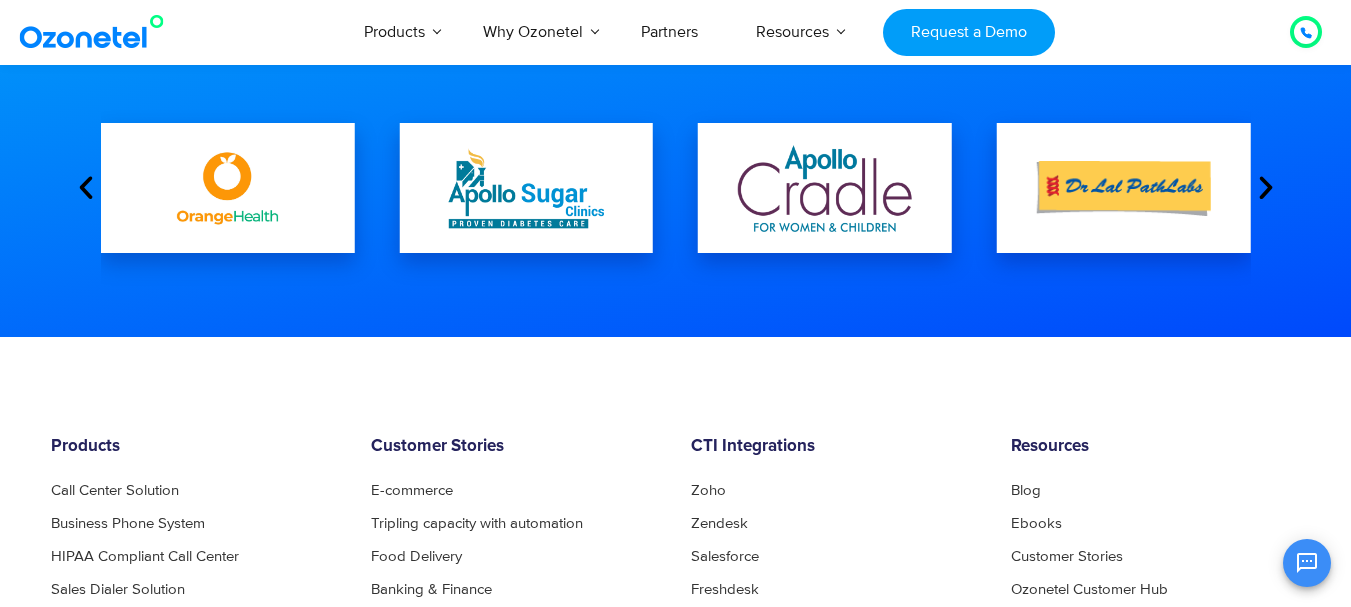 scroll, scrollTop: 726, scrollLeft: 0, axis: vertical 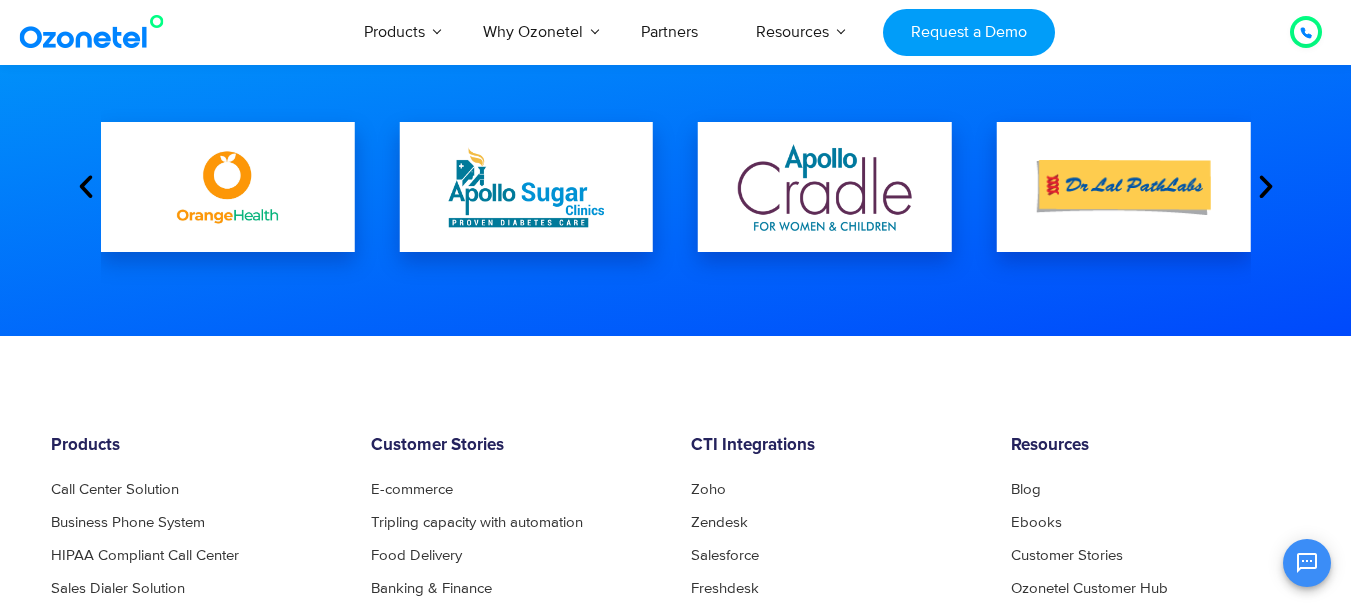click at bounding box center [1266, 187] 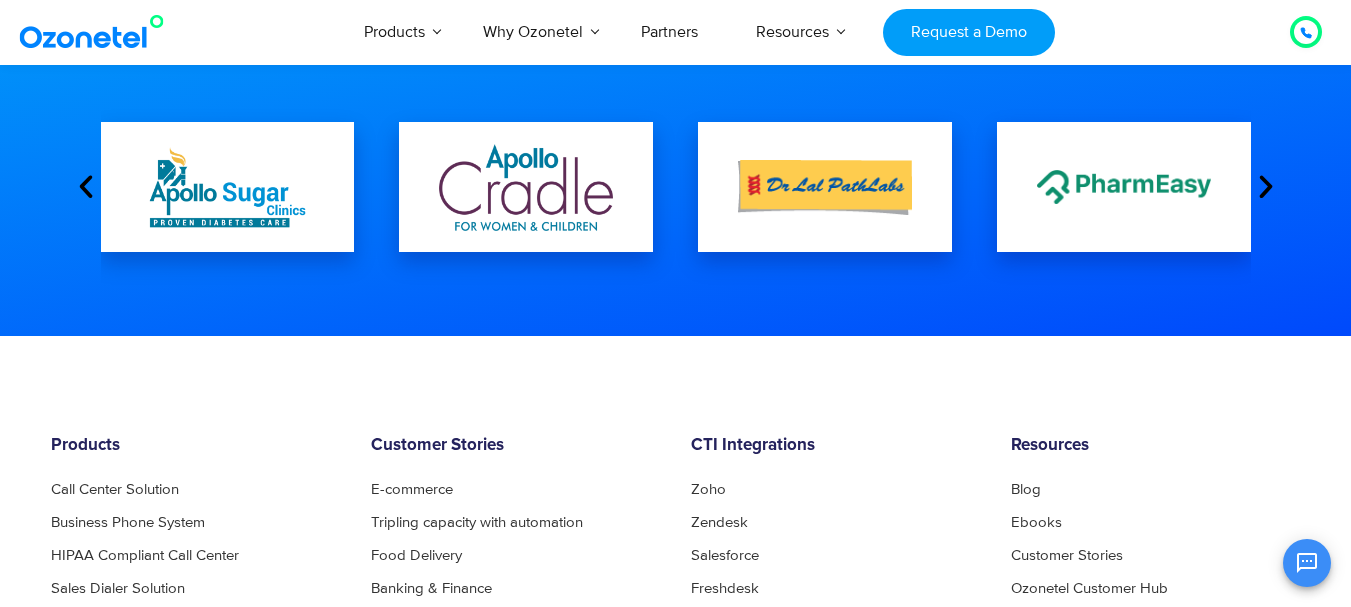 click at bounding box center (1266, 187) 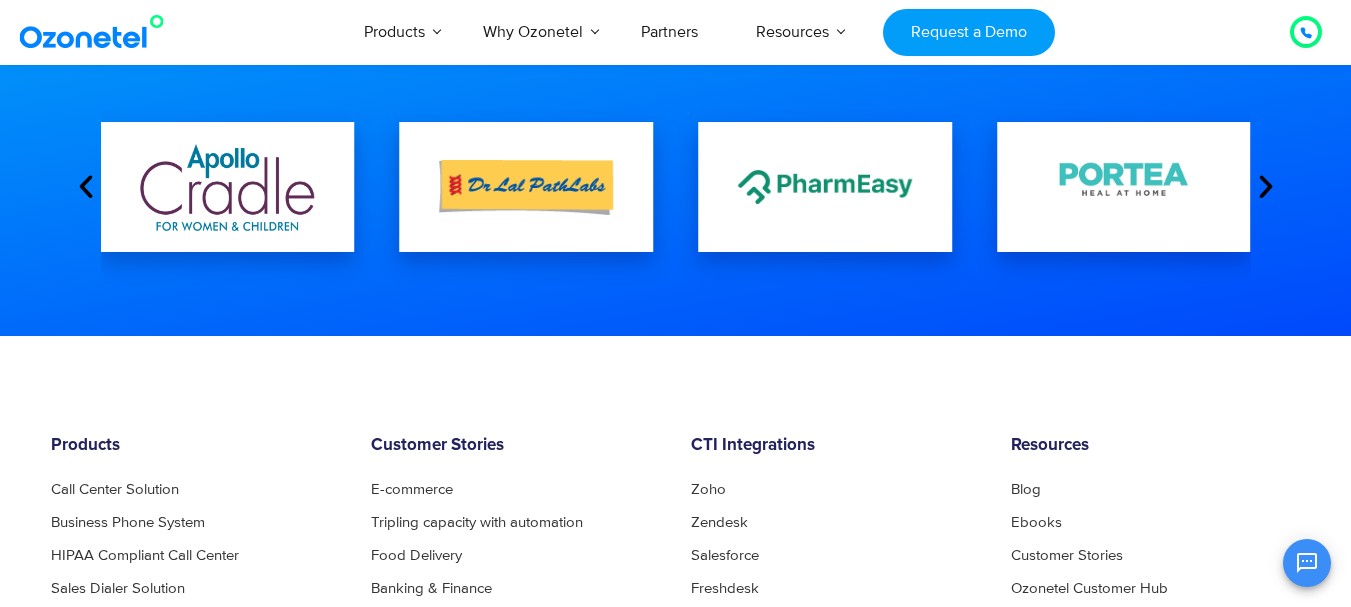 click at bounding box center (1266, 187) 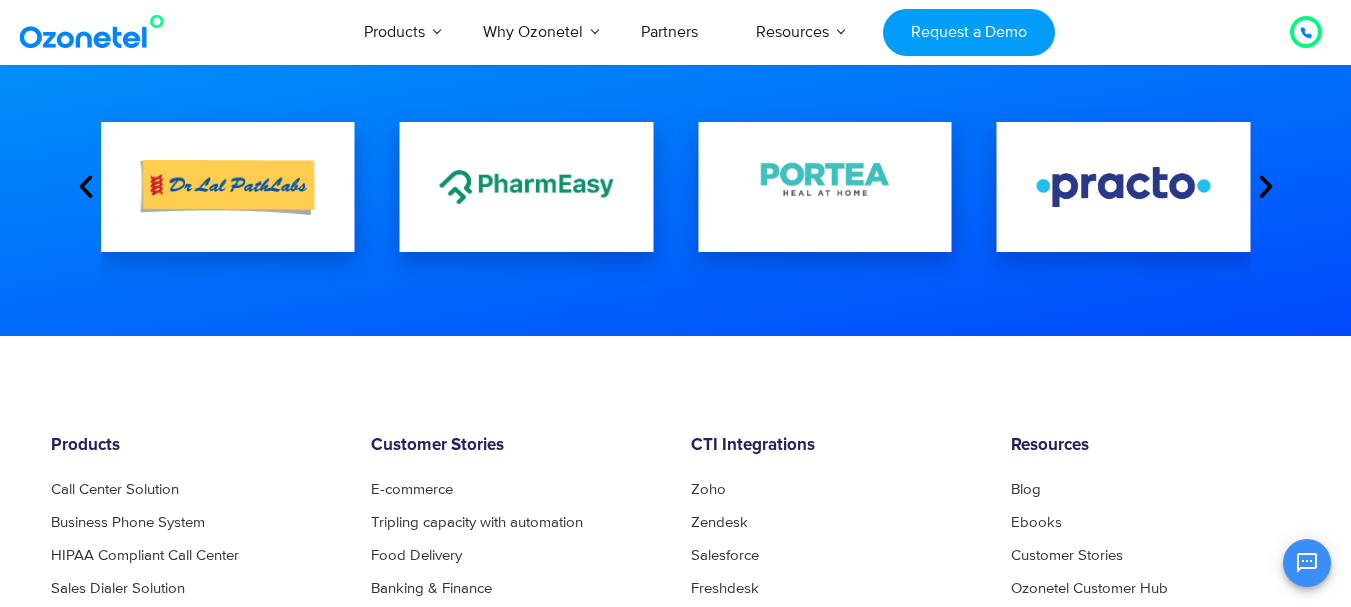 click at bounding box center (1266, 187) 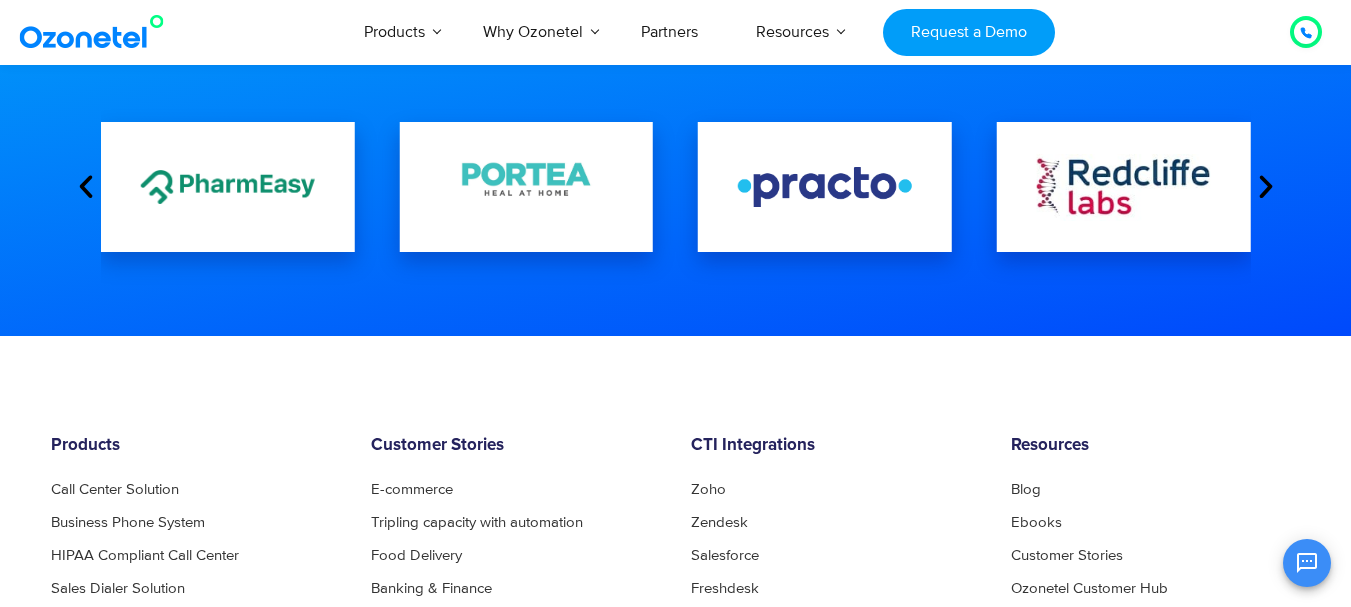 click at bounding box center (1266, 187) 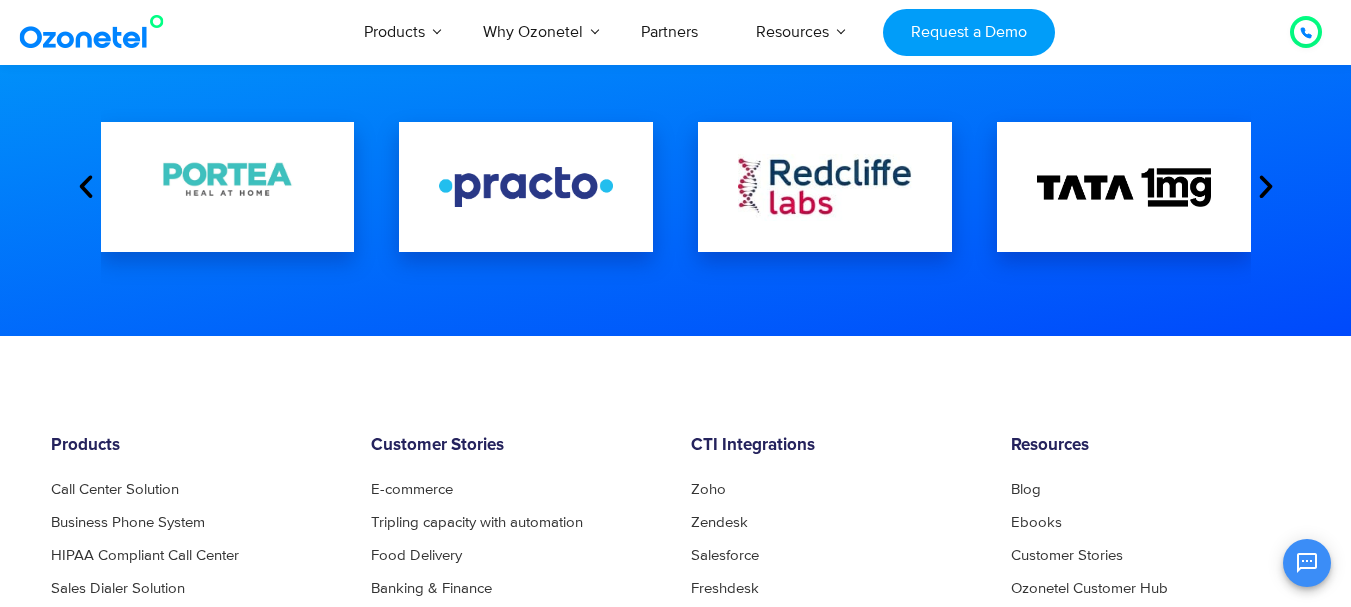 click at bounding box center (1266, 187) 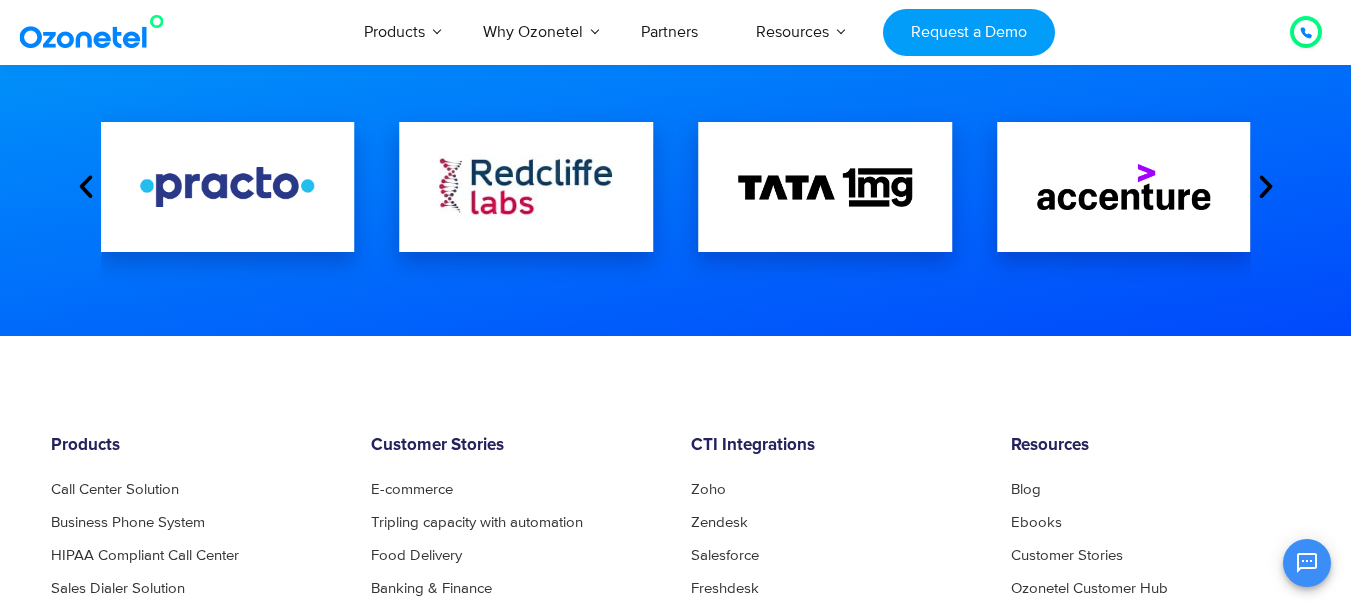 click at bounding box center (1266, 187) 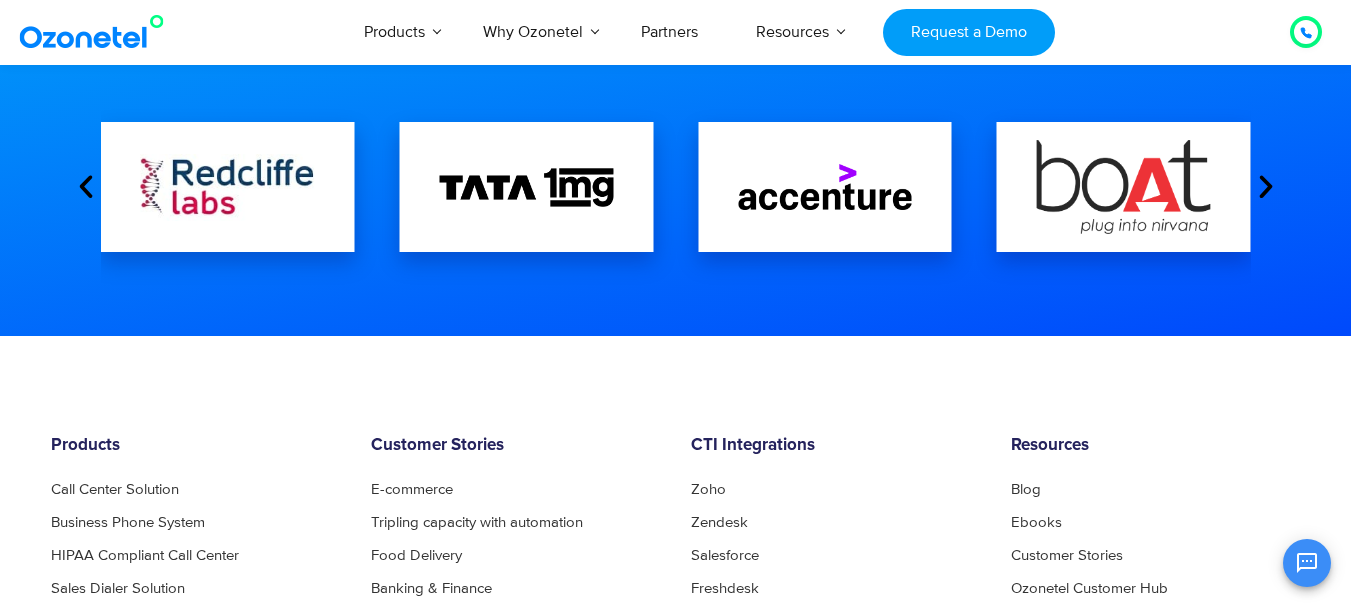 click at bounding box center (1266, 187) 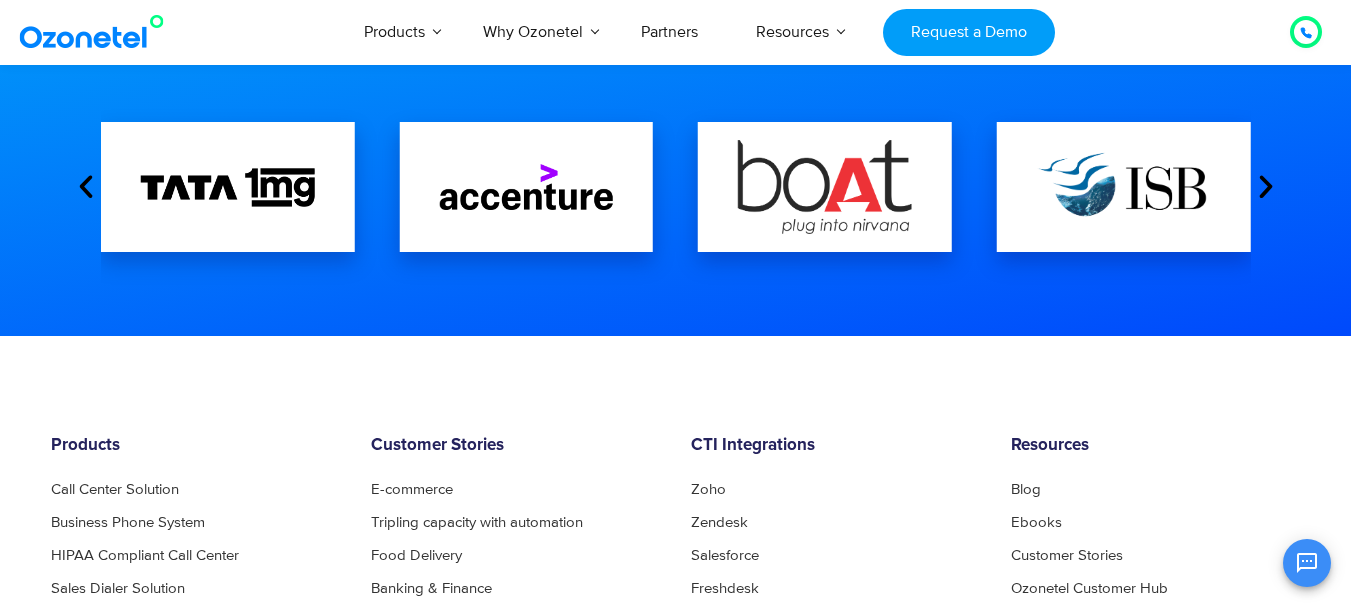 click at bounding box center [1266, 187] 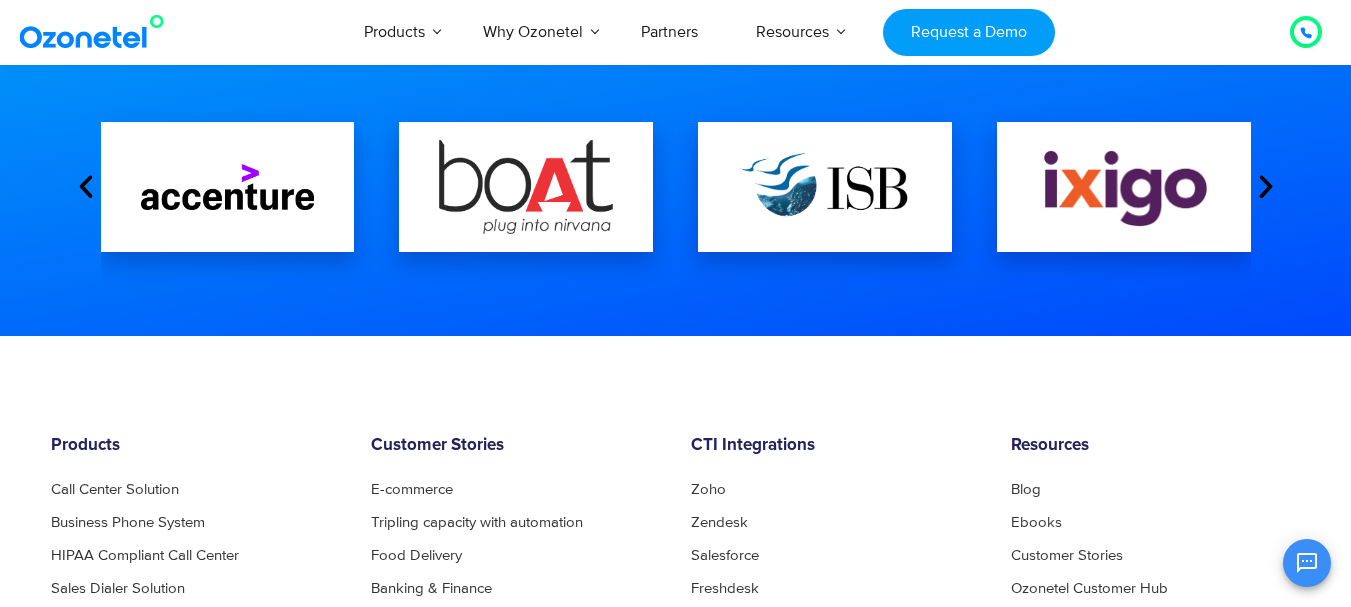 click at bounding box center [1266, 187] 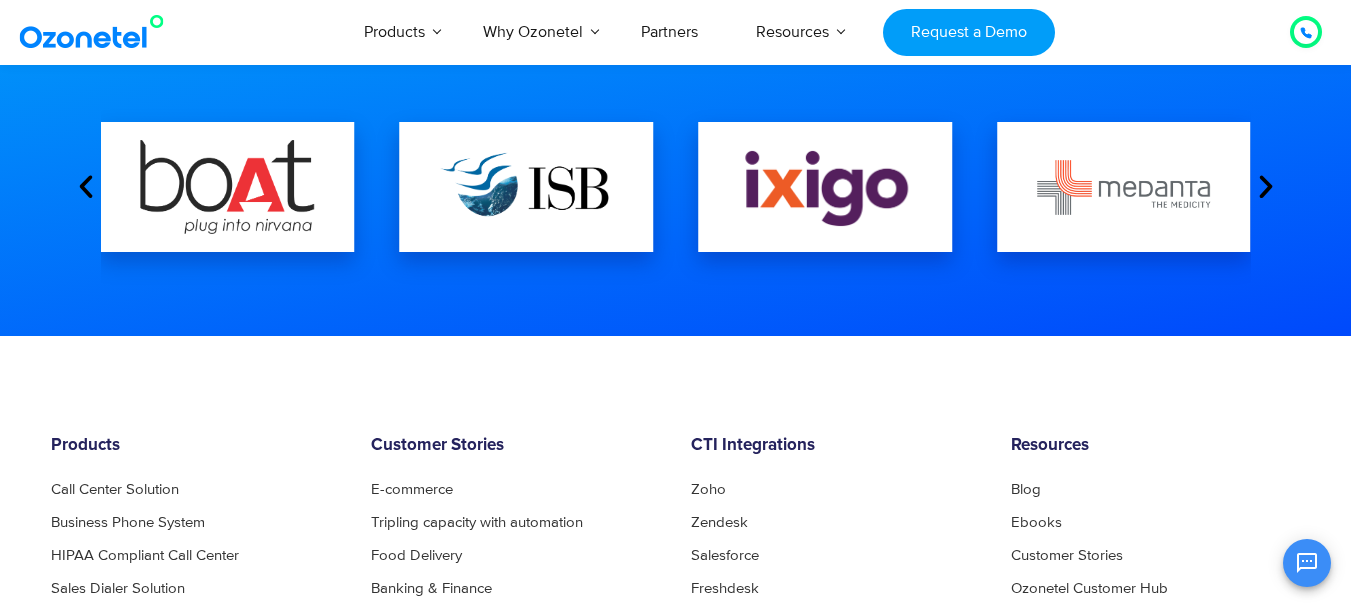 click at bounding box center (1266, 187) 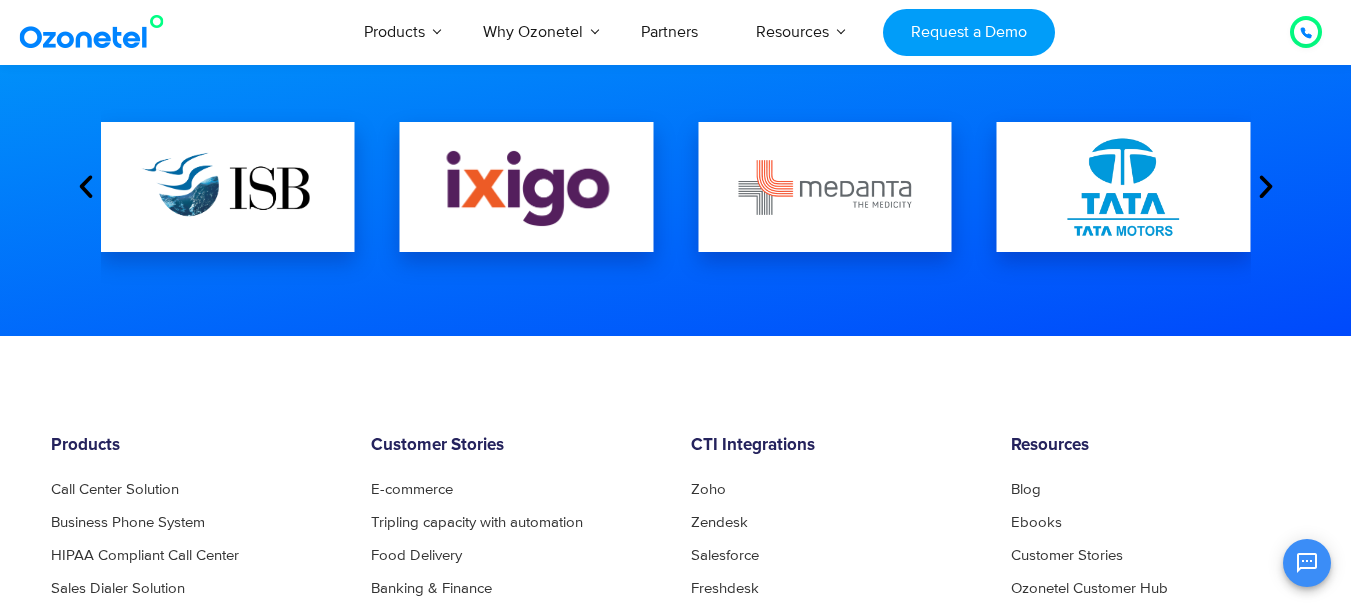 click at bounding box center [1266, 187] 